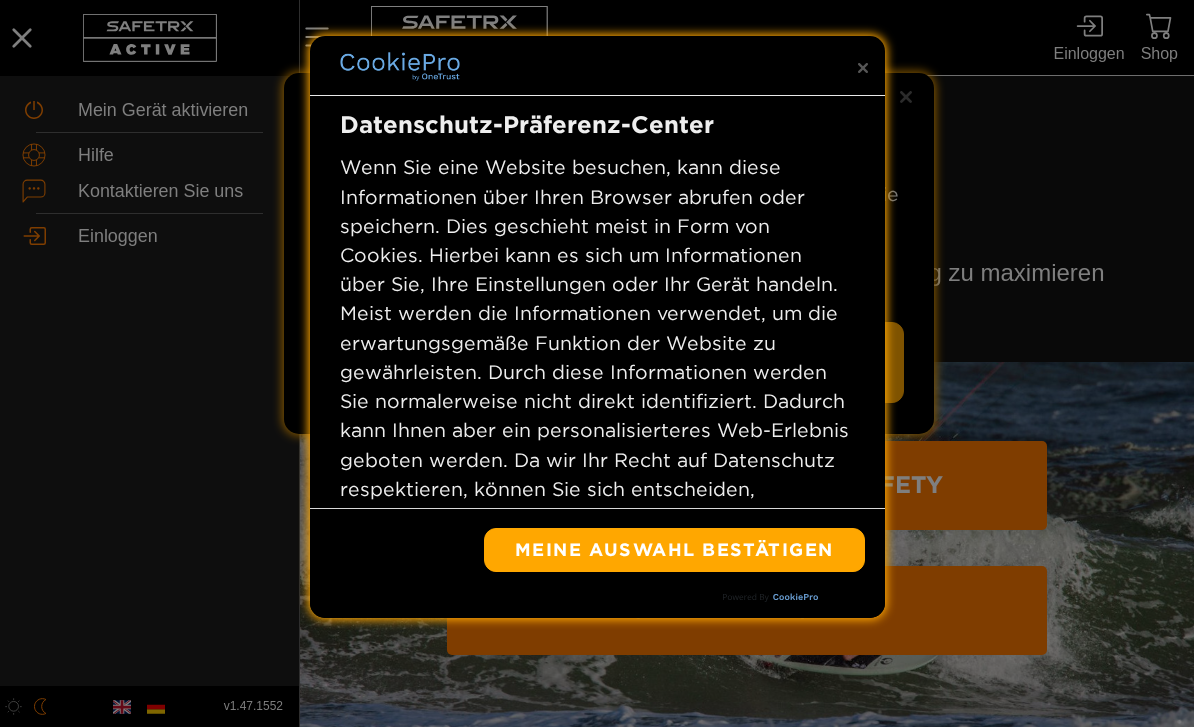 scroll, scrollTop: 0, scrollLeft: 0, axis: both 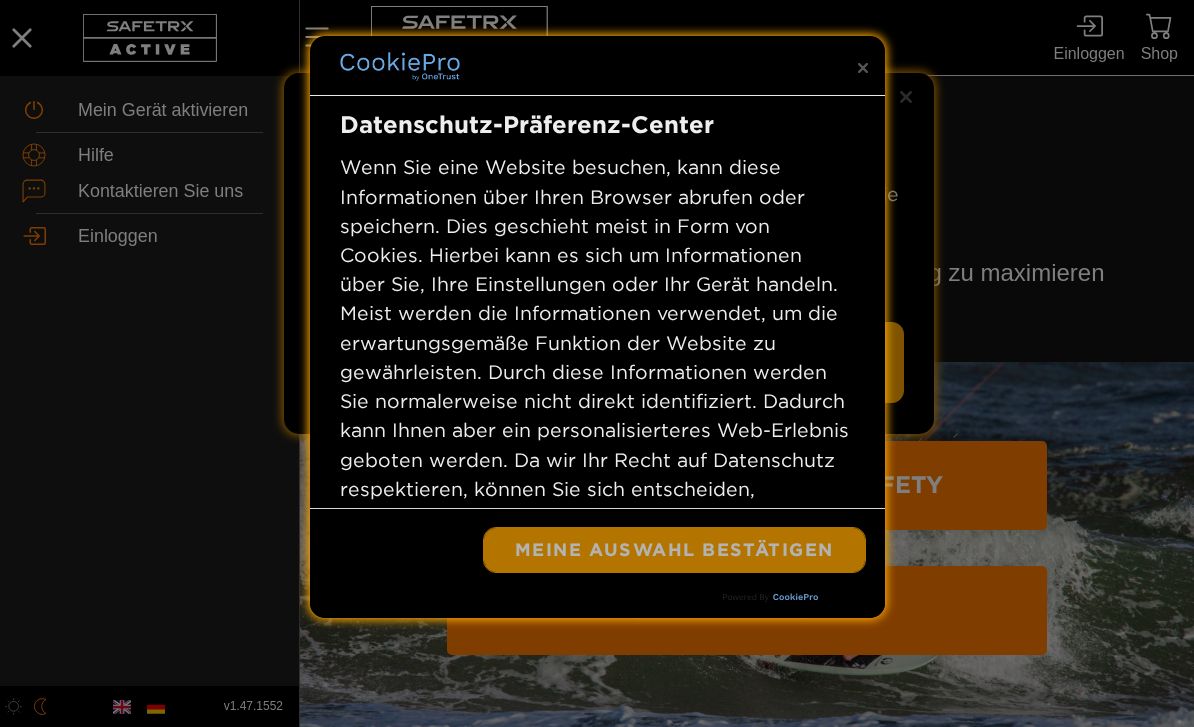 click on "Meine Auswahl bestätigen" at bounding box center (674, 550) 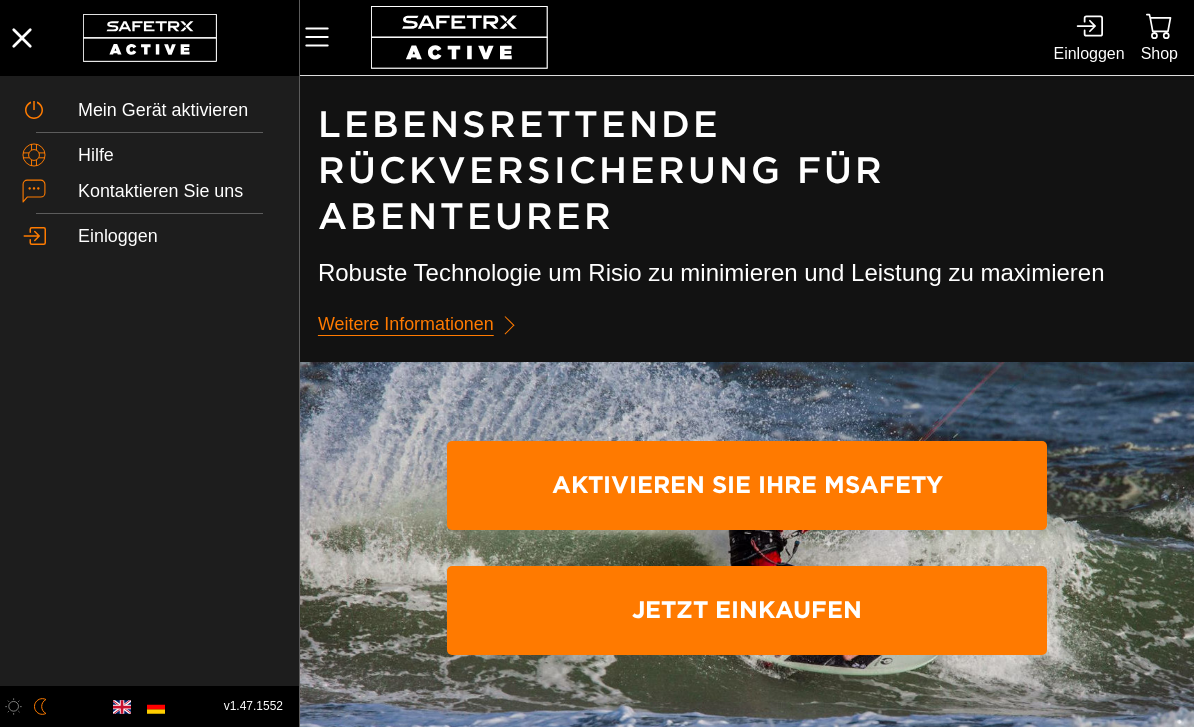 click on "Einloggen" at bounding box center [1088, 53] 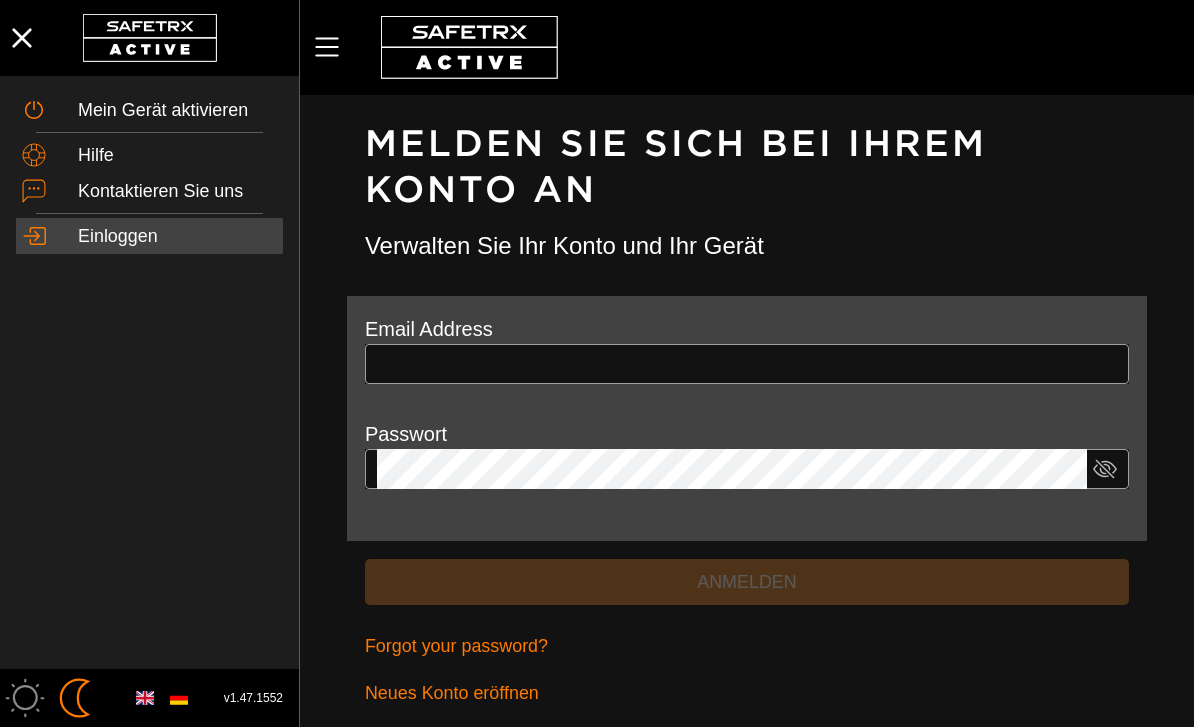 click at bounding box center (747, 364) 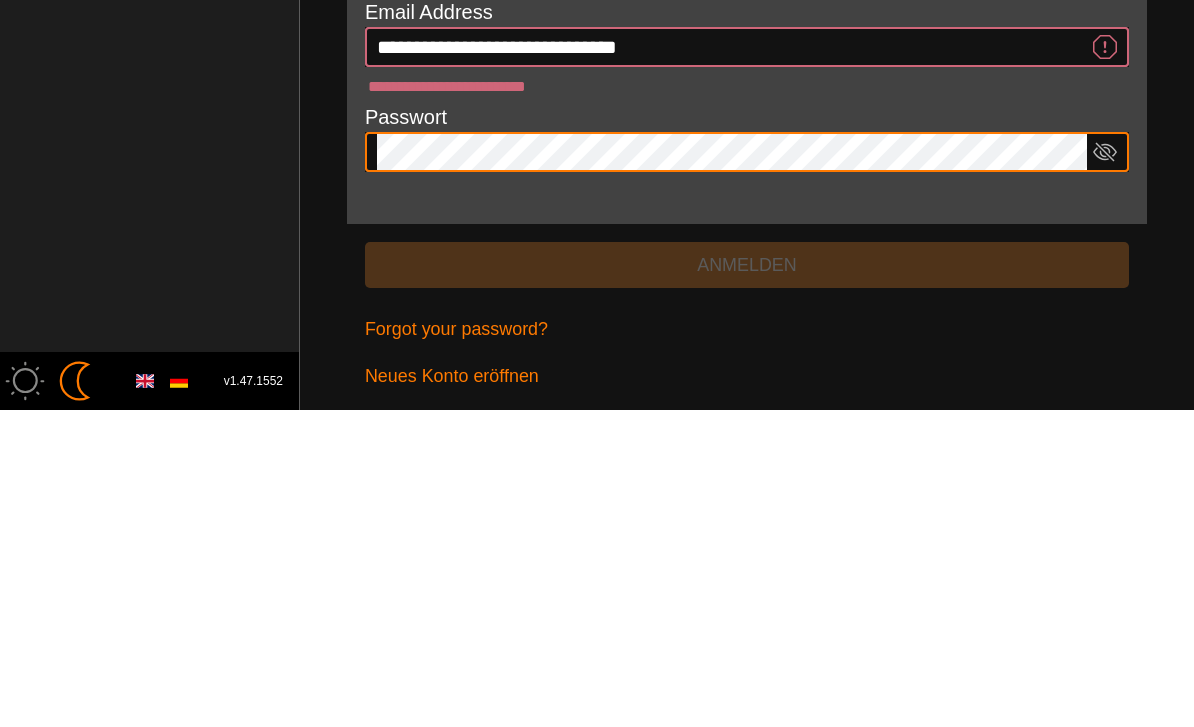 click on "**********" at bounding box center (732, 364) 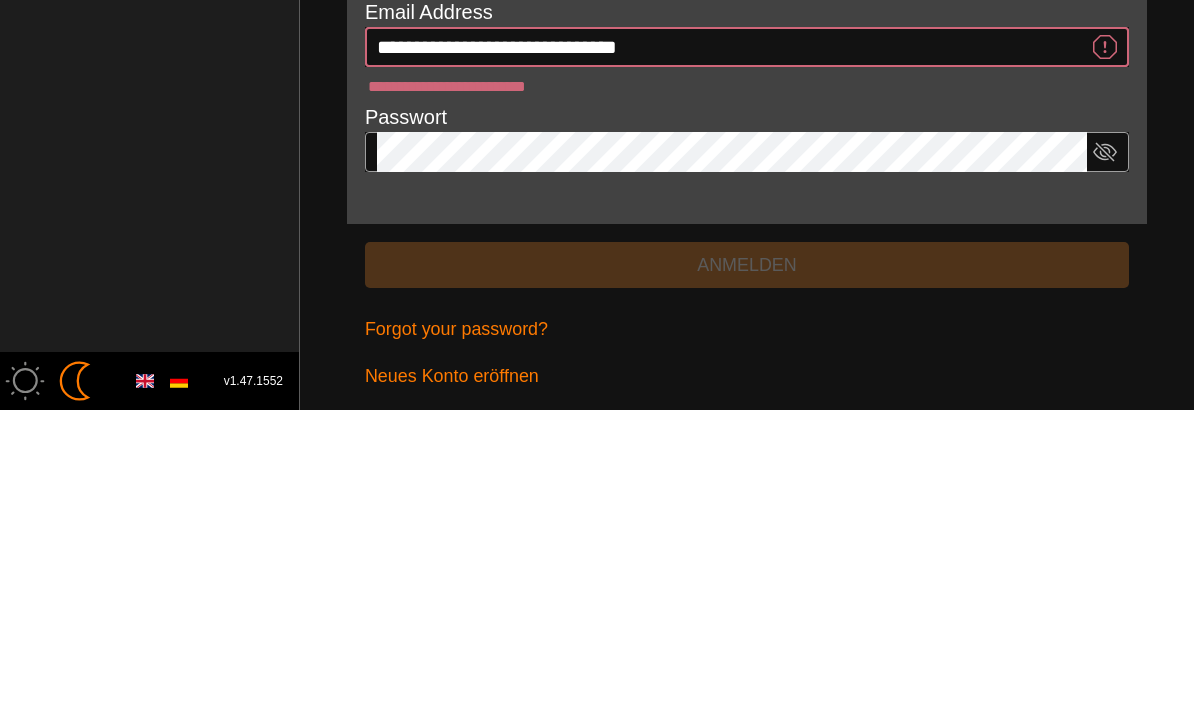 click on "**********" at bounding box center [732, 364] 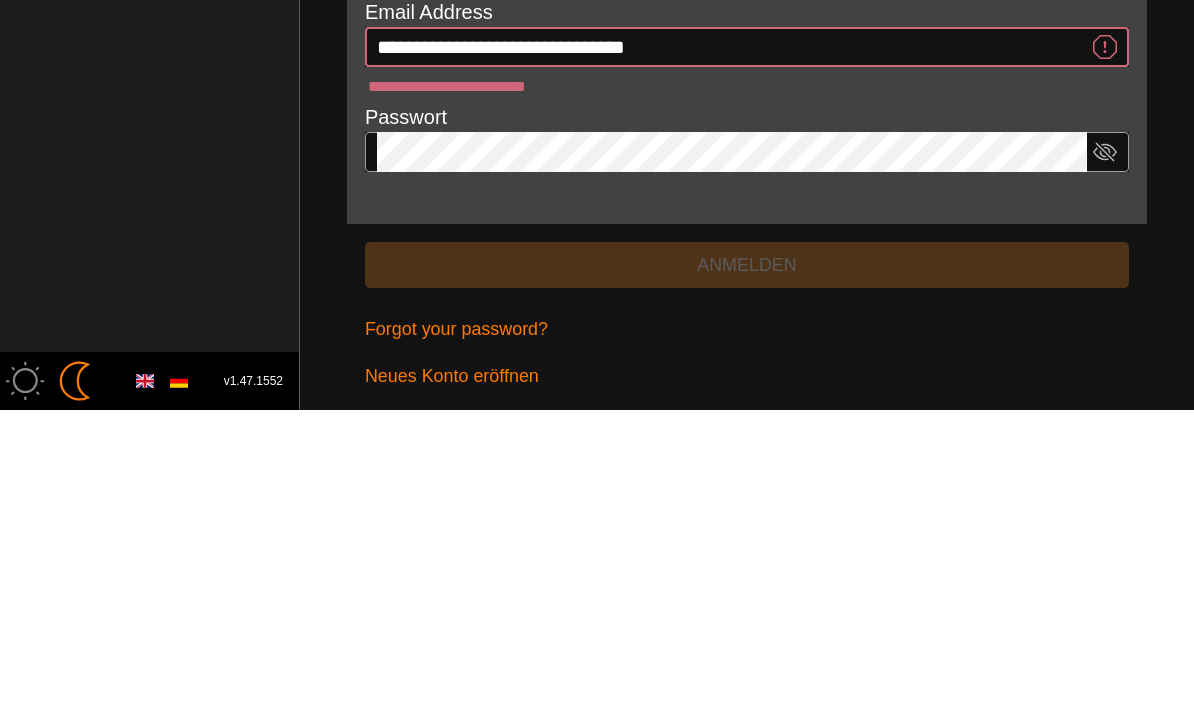 click on "**********" at bounding box center [732, 364] 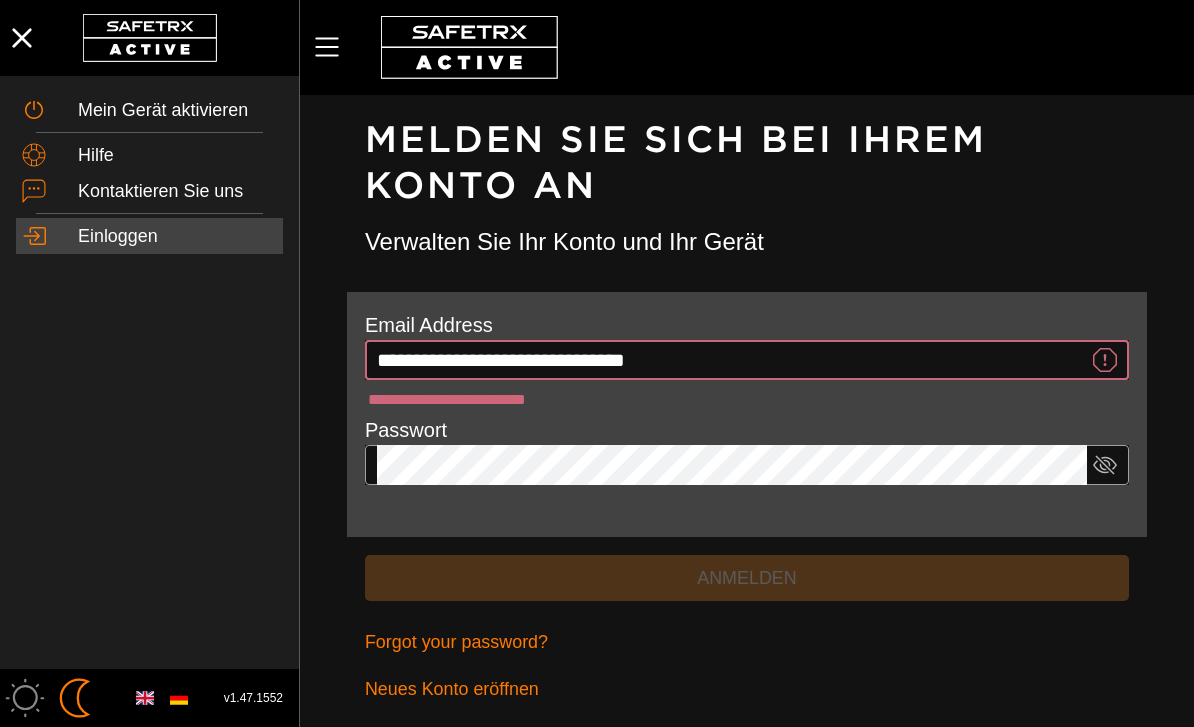 click on "Anmelden" at bounding box center [747, 578] 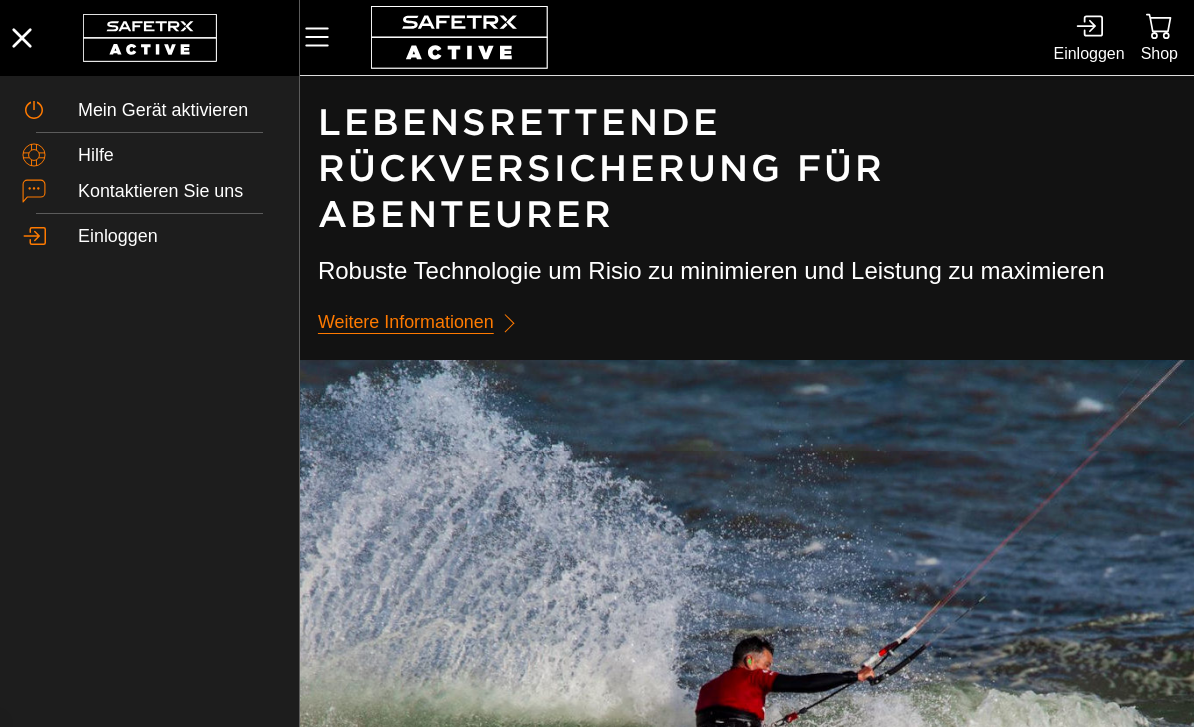 scroll, scrollTop: 0, scrollLeft: 0, axis: both 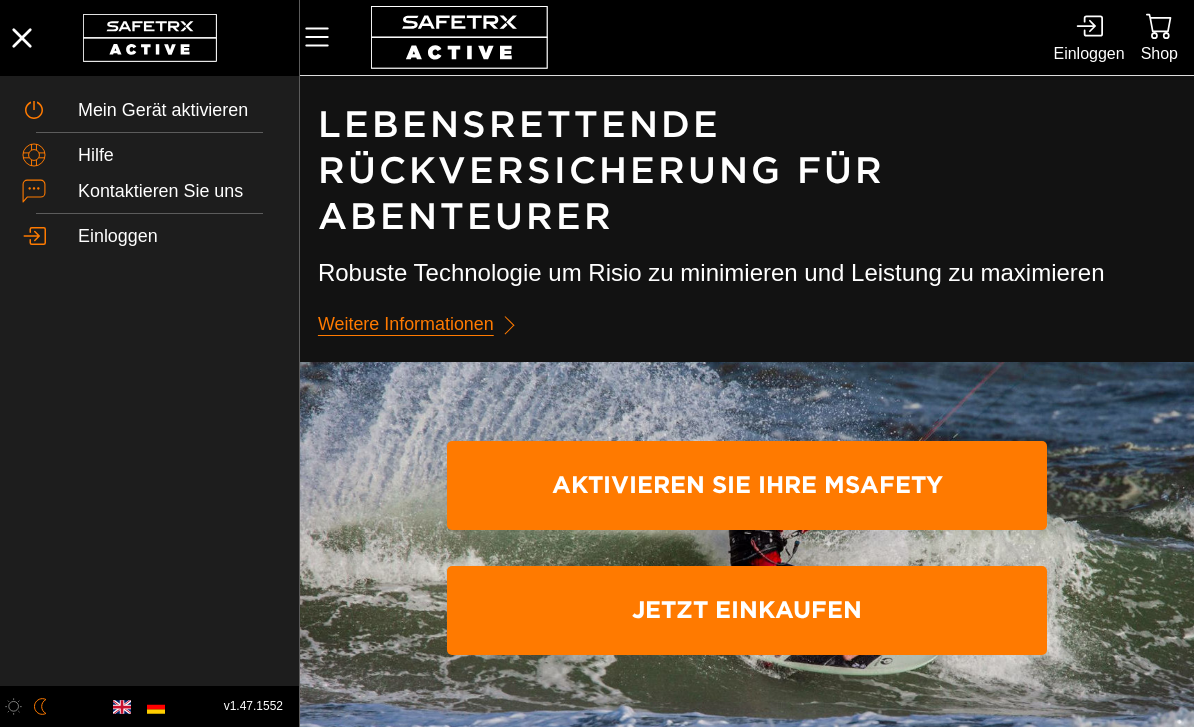 click on "Einloggen" at bounding box center (1088, 53) 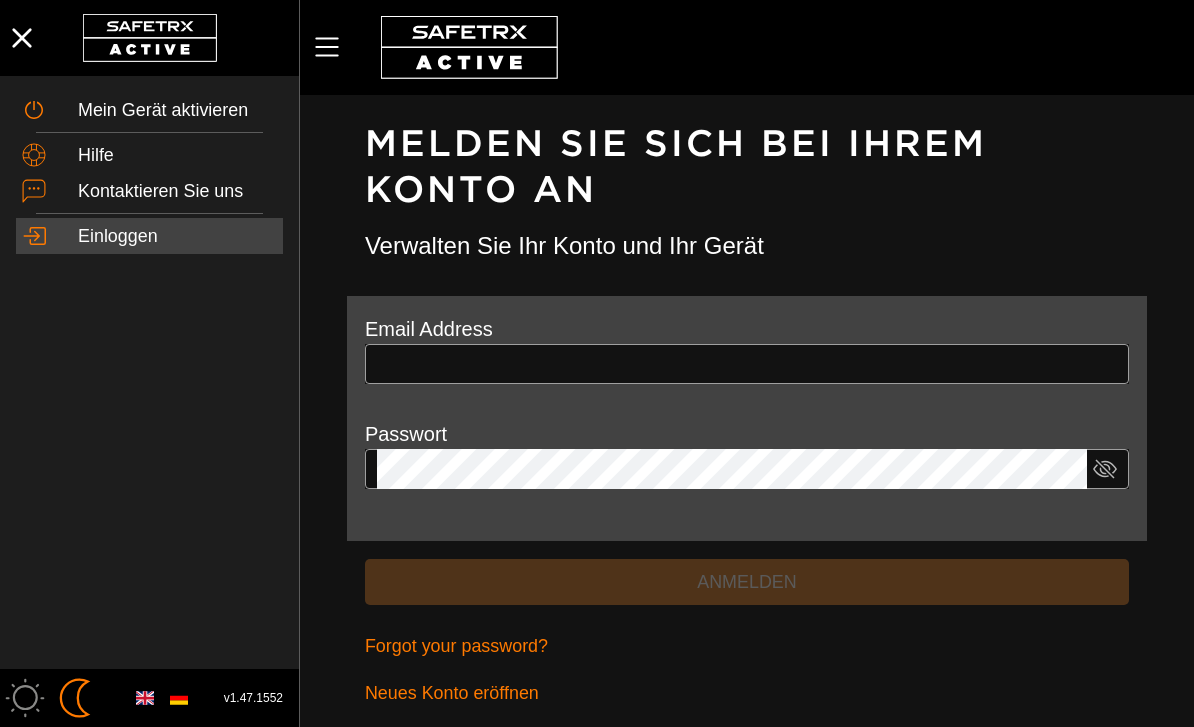 click on "Email Address" at bounding box center [747, 366] 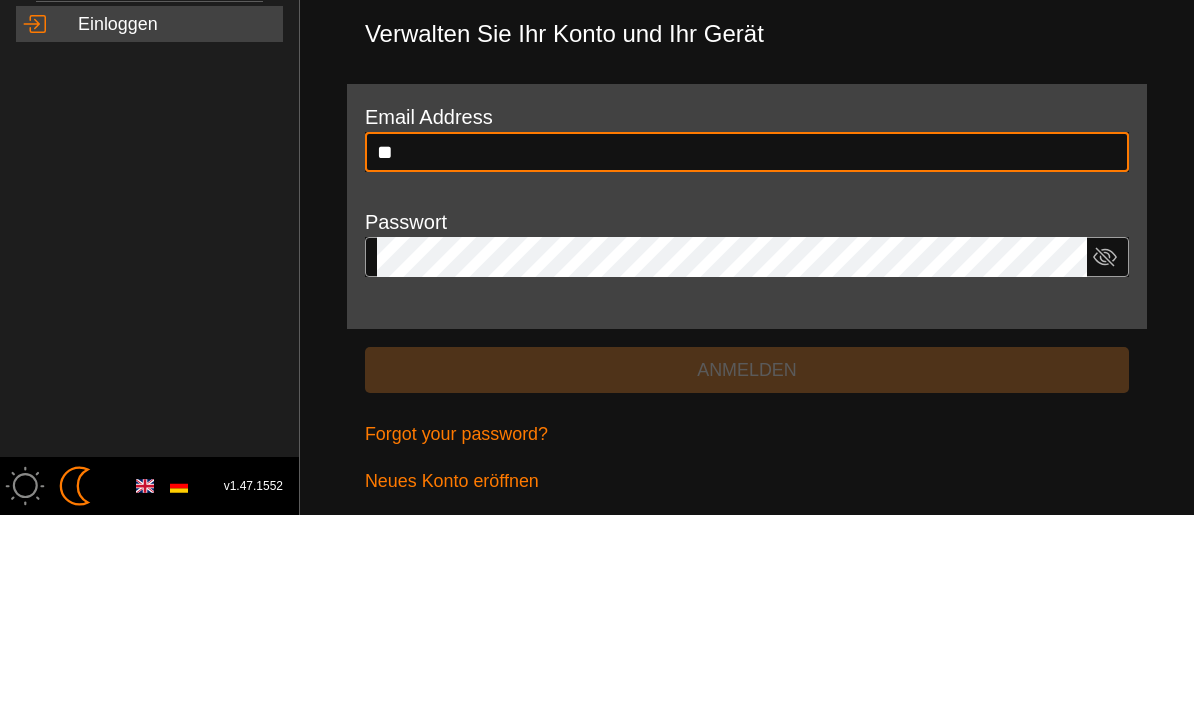 type on "*" 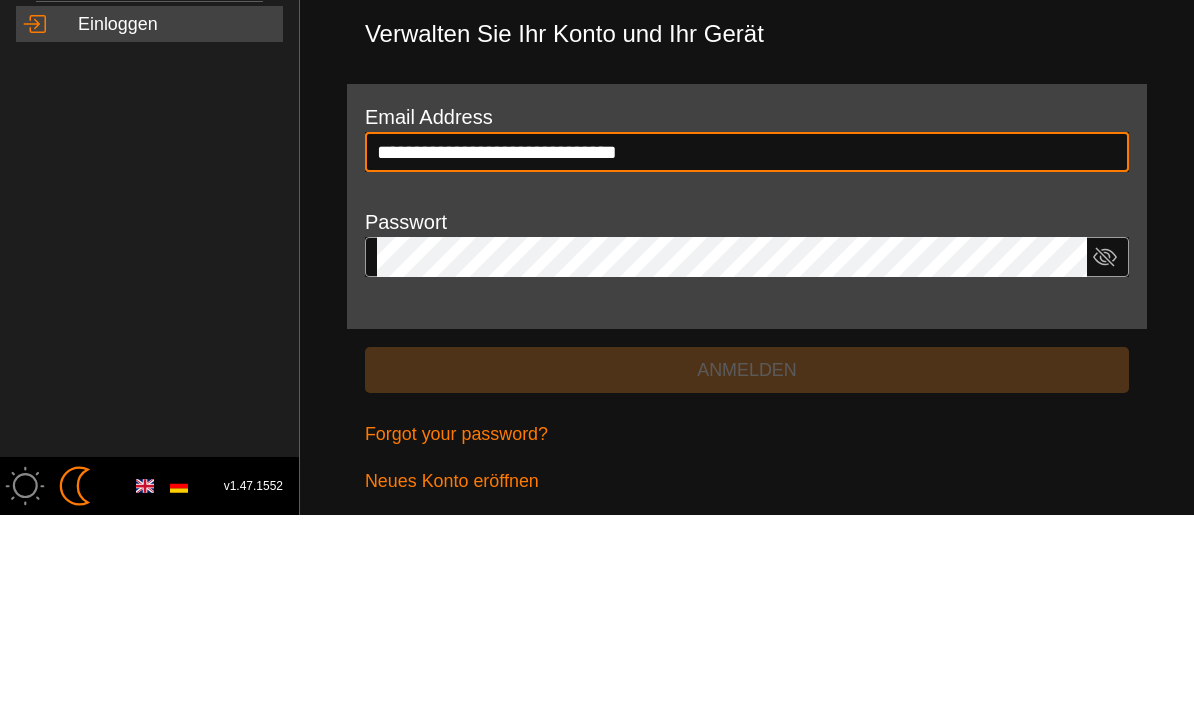 type on "**********" 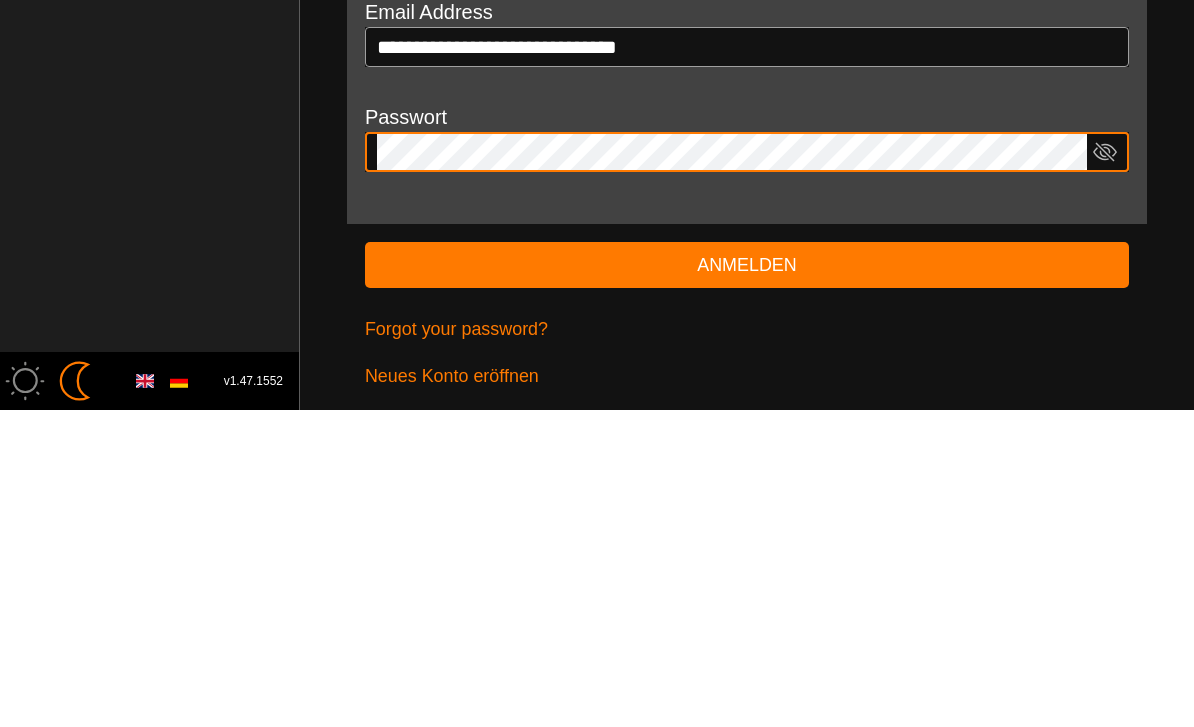 click on "Anmelden" at bounding box center (747, 582) 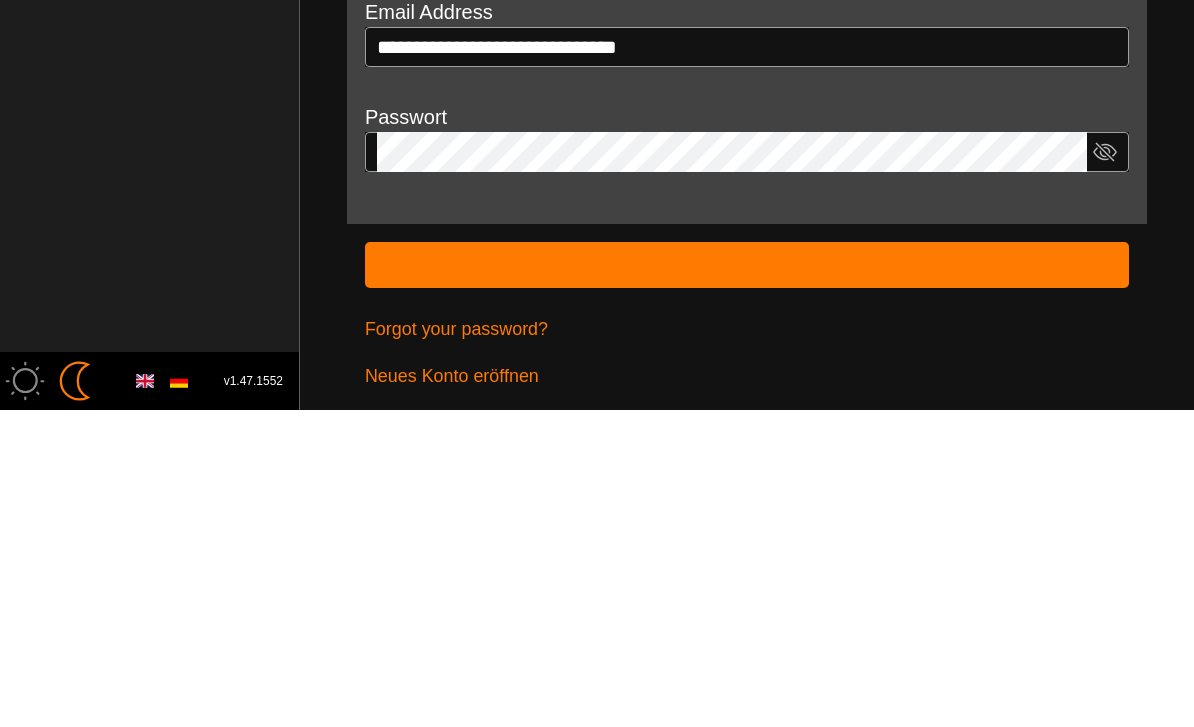 scroll, scrollTop: 4, scrollLeft: 0, axis: vertical 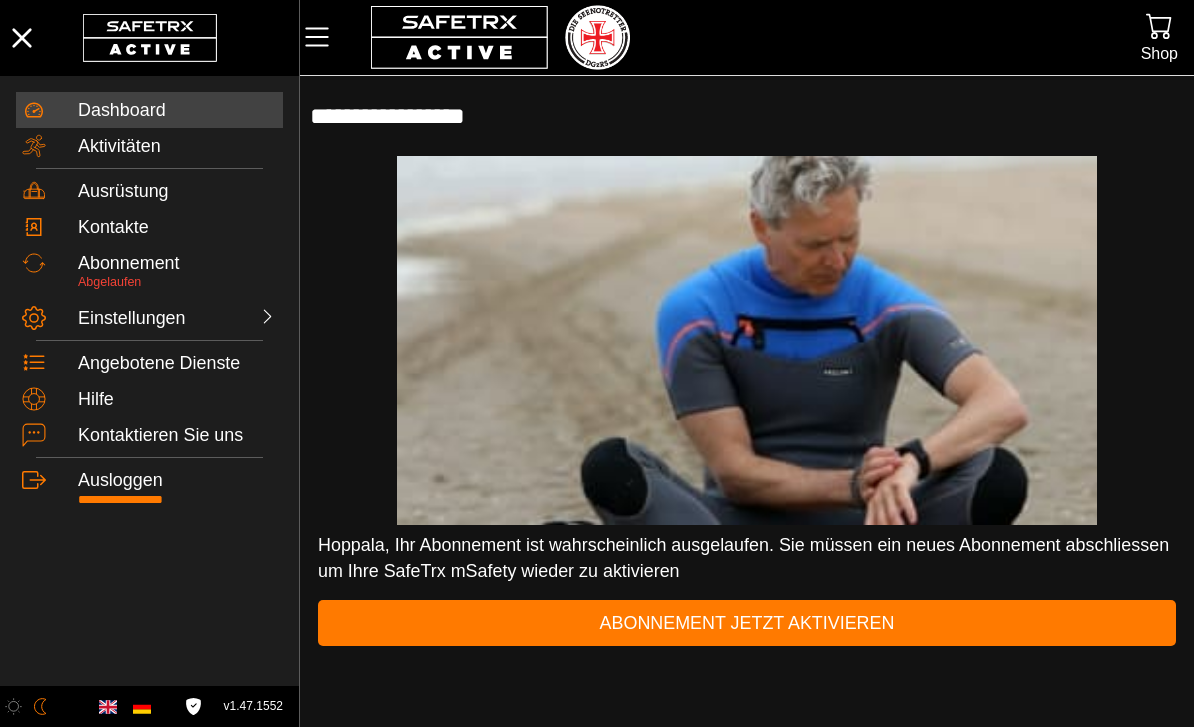 click on "Aktivitäten" at bounding box center [177, 146] 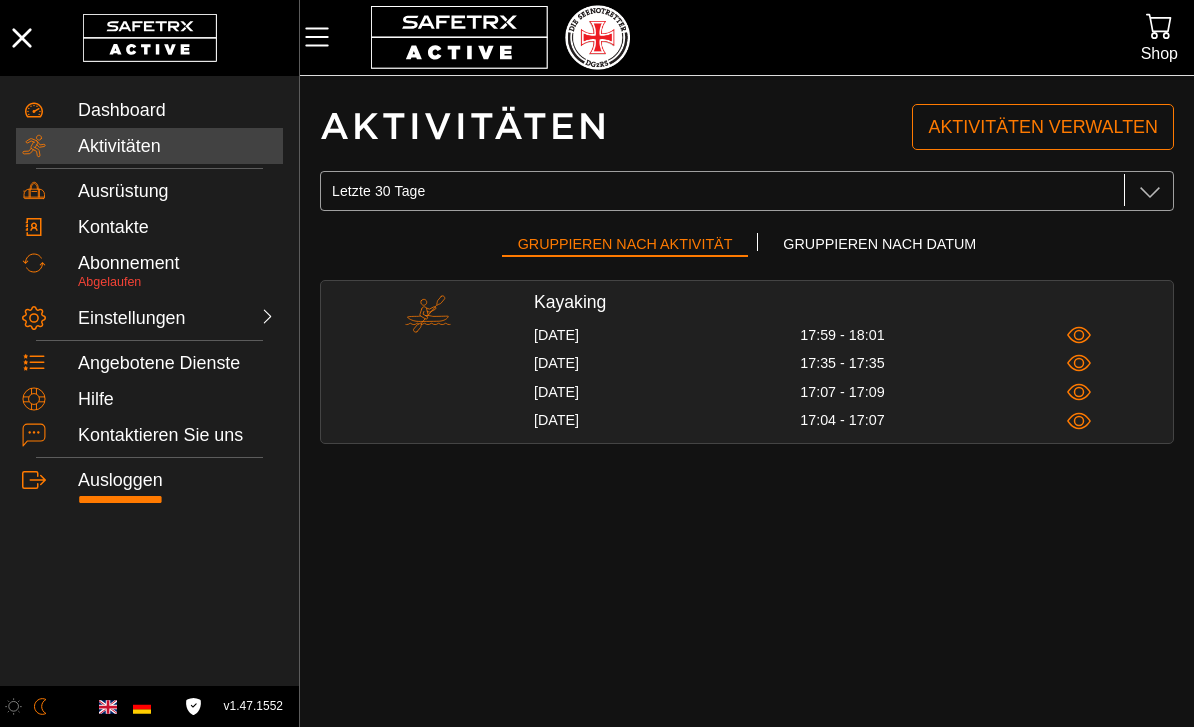 scroll, scrollTop: 1, scrollLeft: 0, axis: vertical 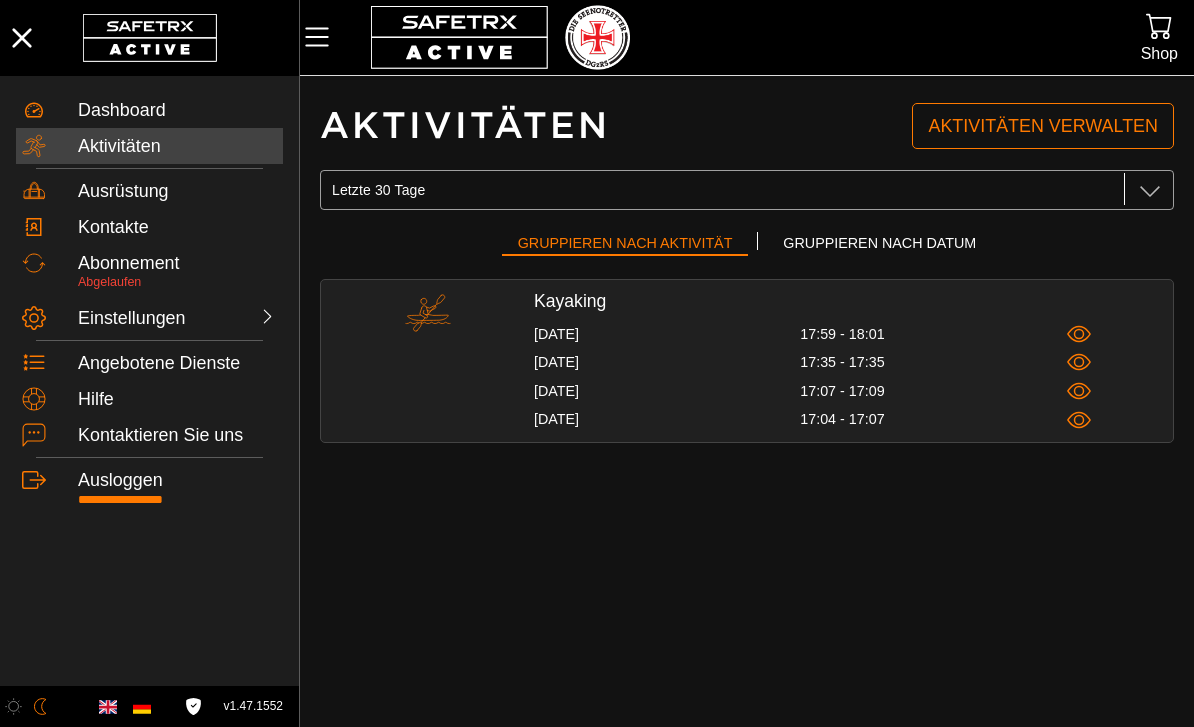 click on "Abonnement" at bounding box center (177, 263) 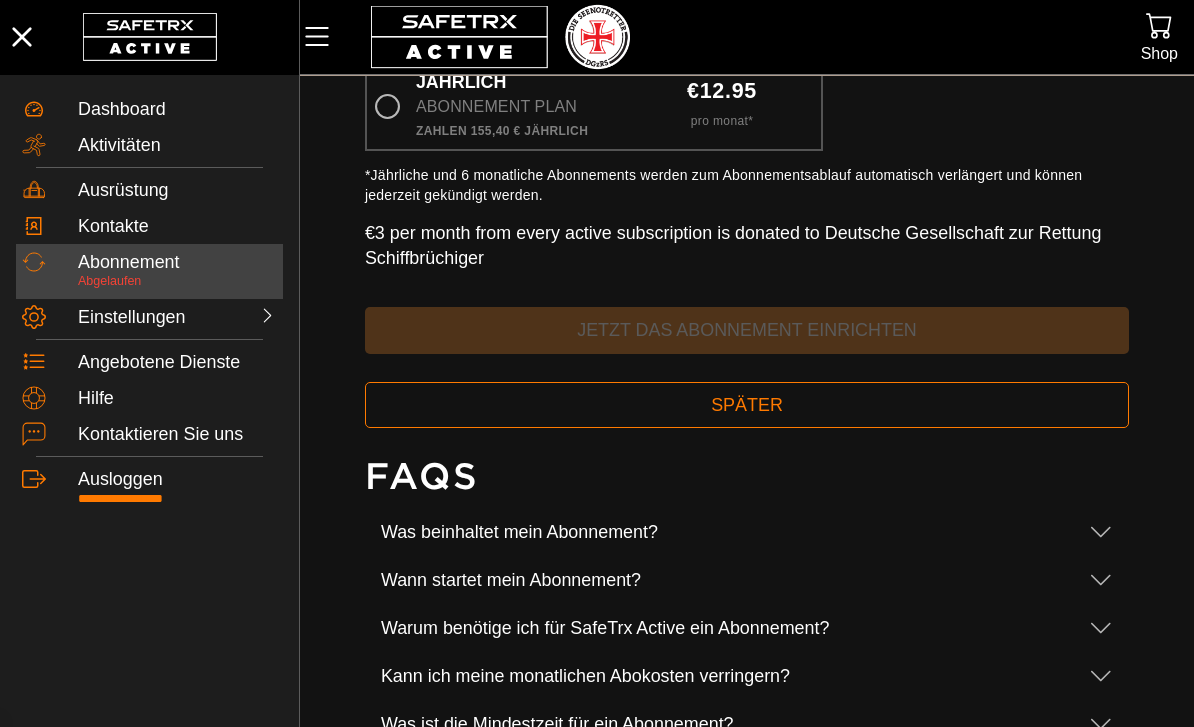 scroll, scrollTop: 352, scrollLeft: 0, axis: vertical 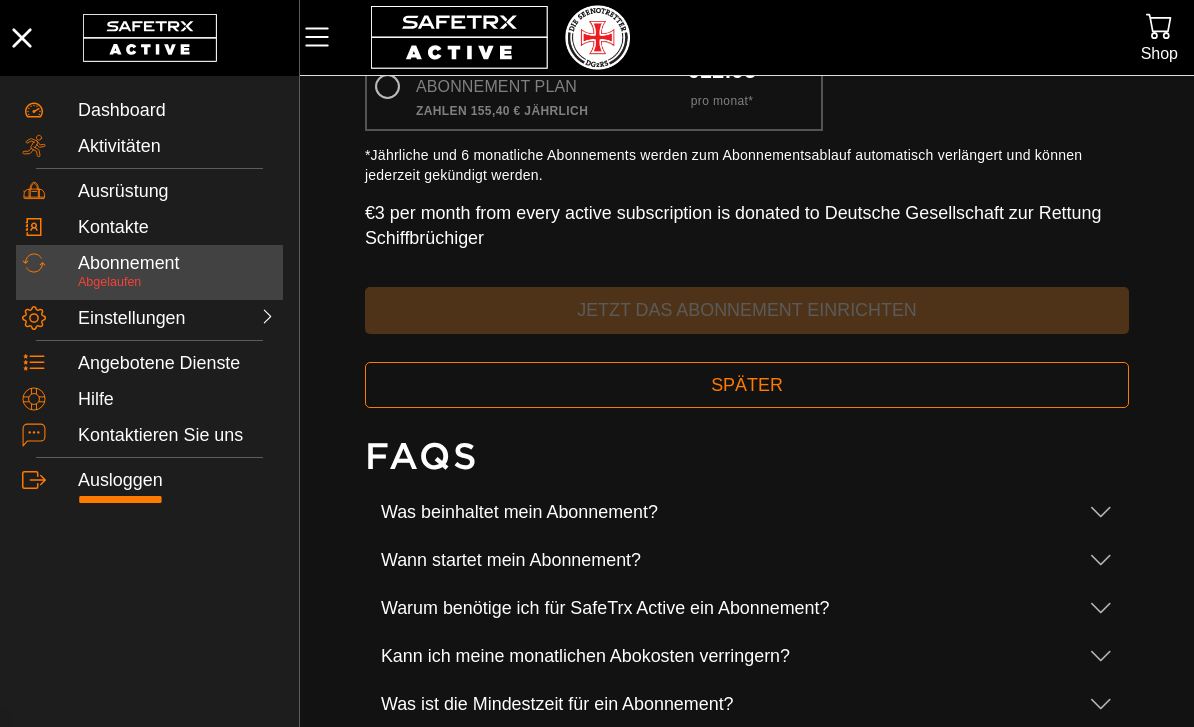click on "Aktivitäten" at bounding box center (177, 146) 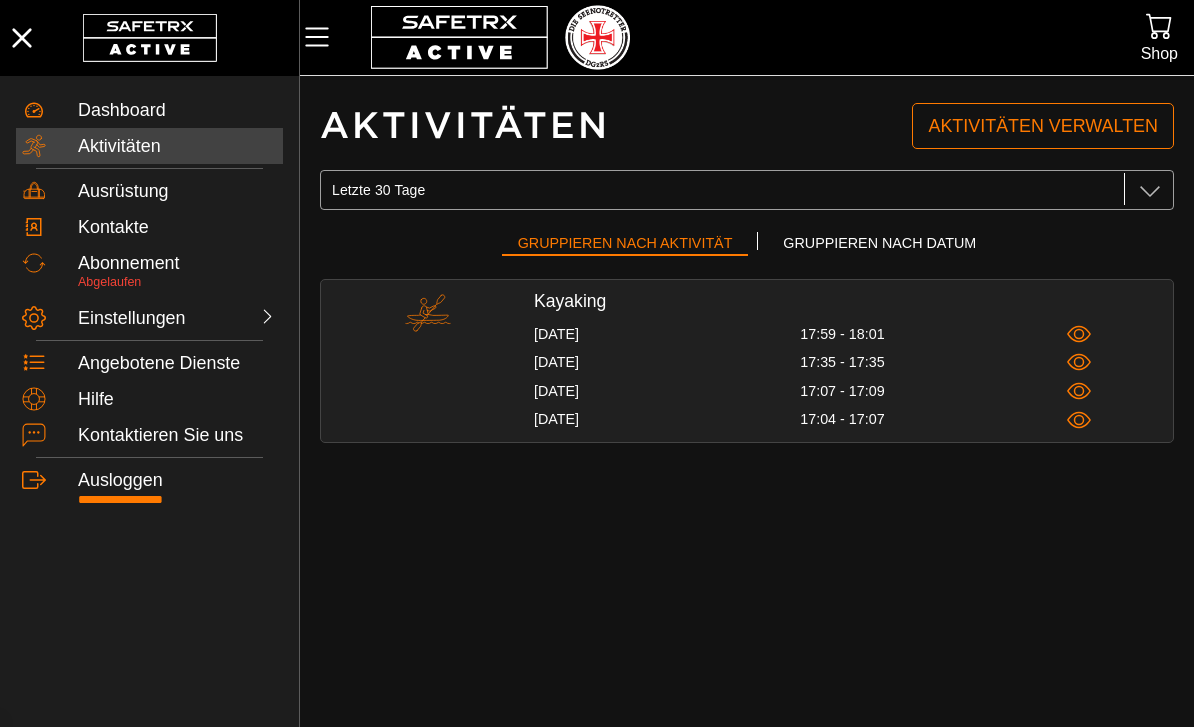 click on "Dashboard" at bounding box center (177, 110) 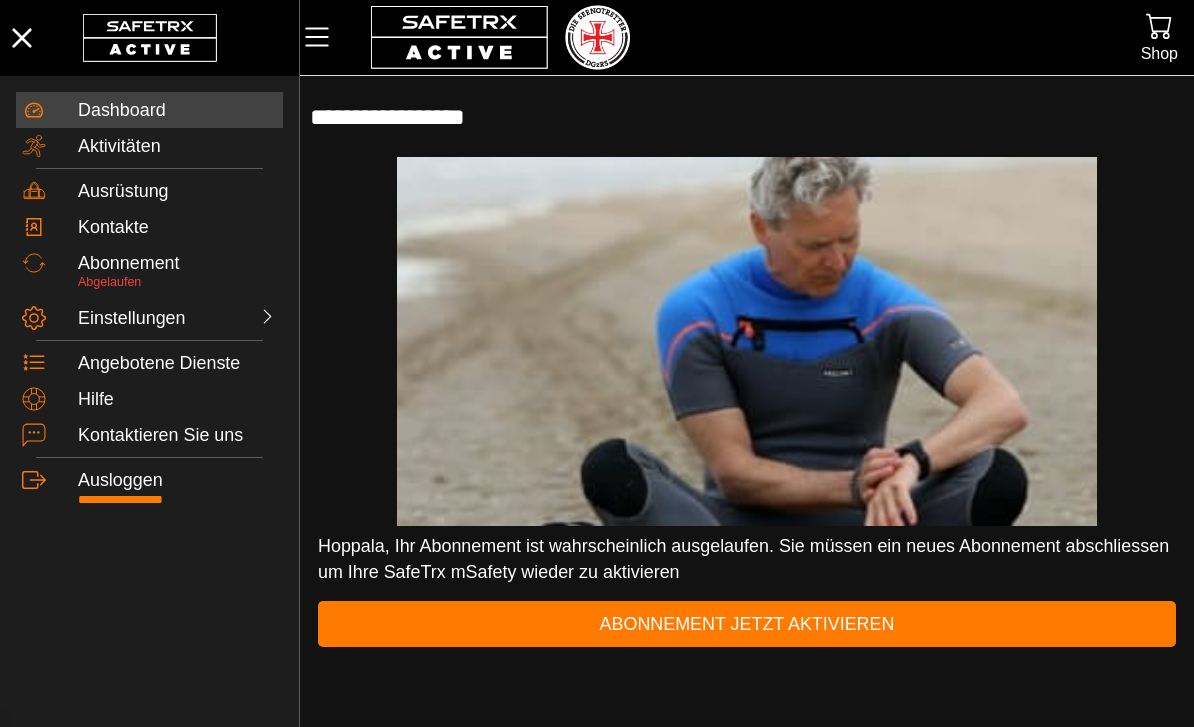 click on "Aktivitäten" at bounding box center [177, 146] 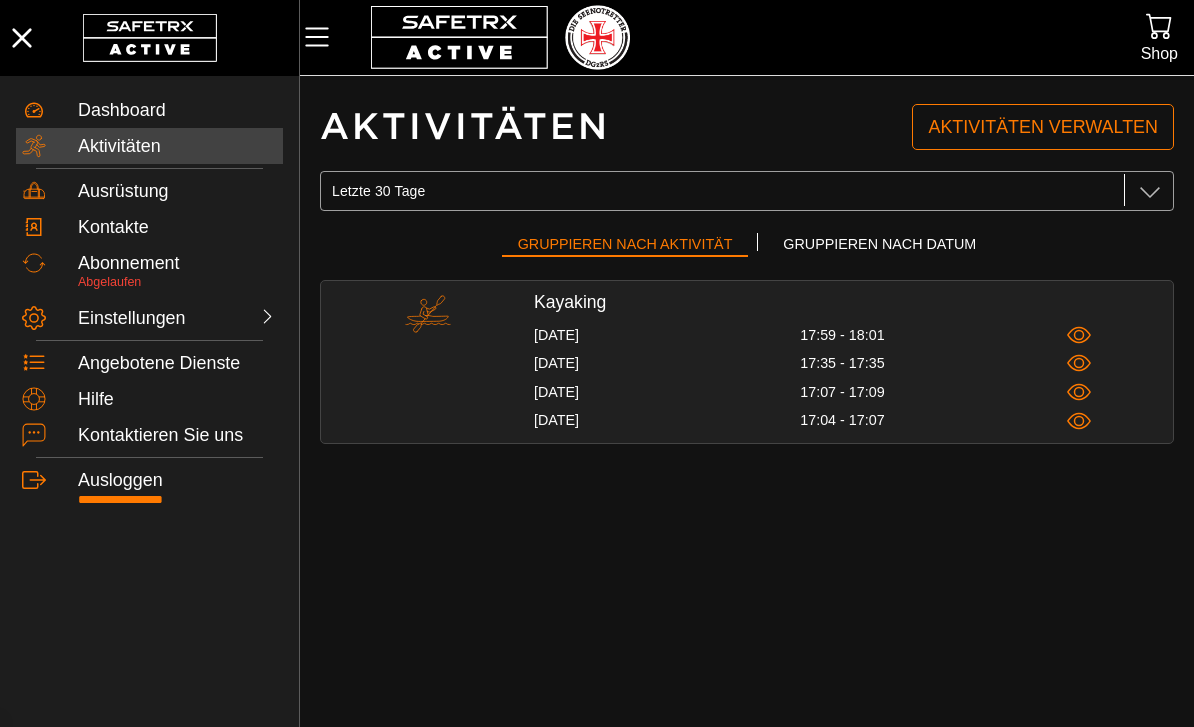 scroll, scrollTop: 1, scrollLeft: 0, axis: vertical 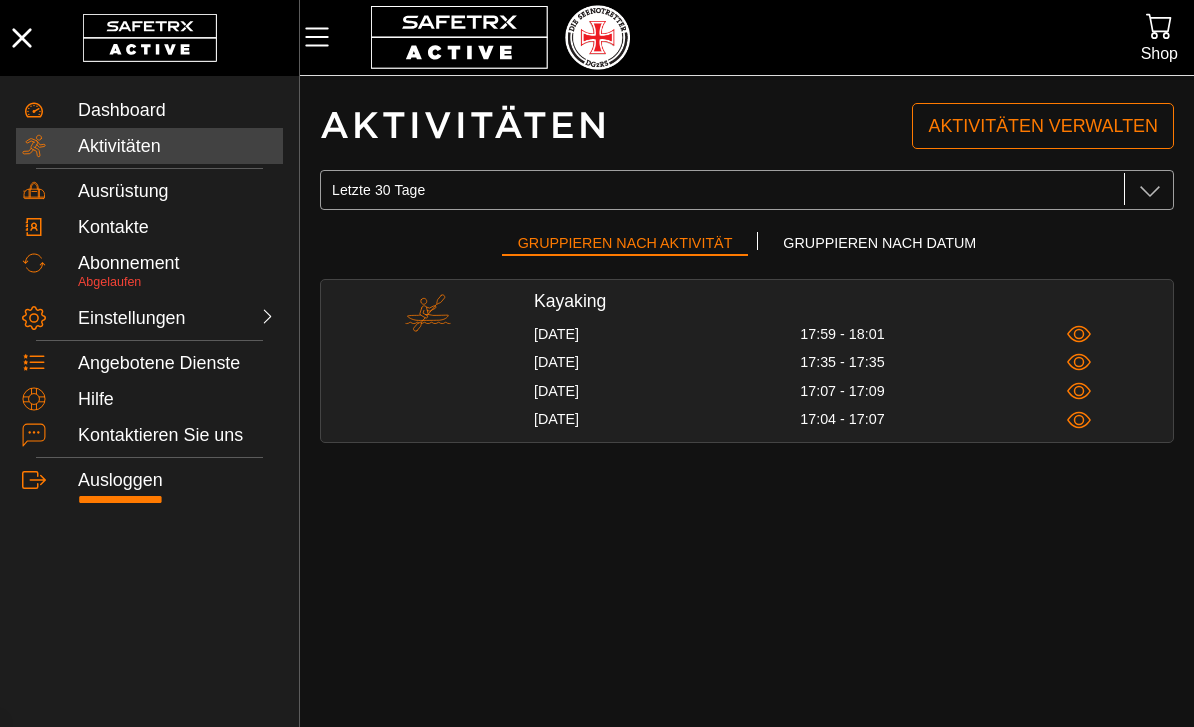 click at bounding box center [50, 263] 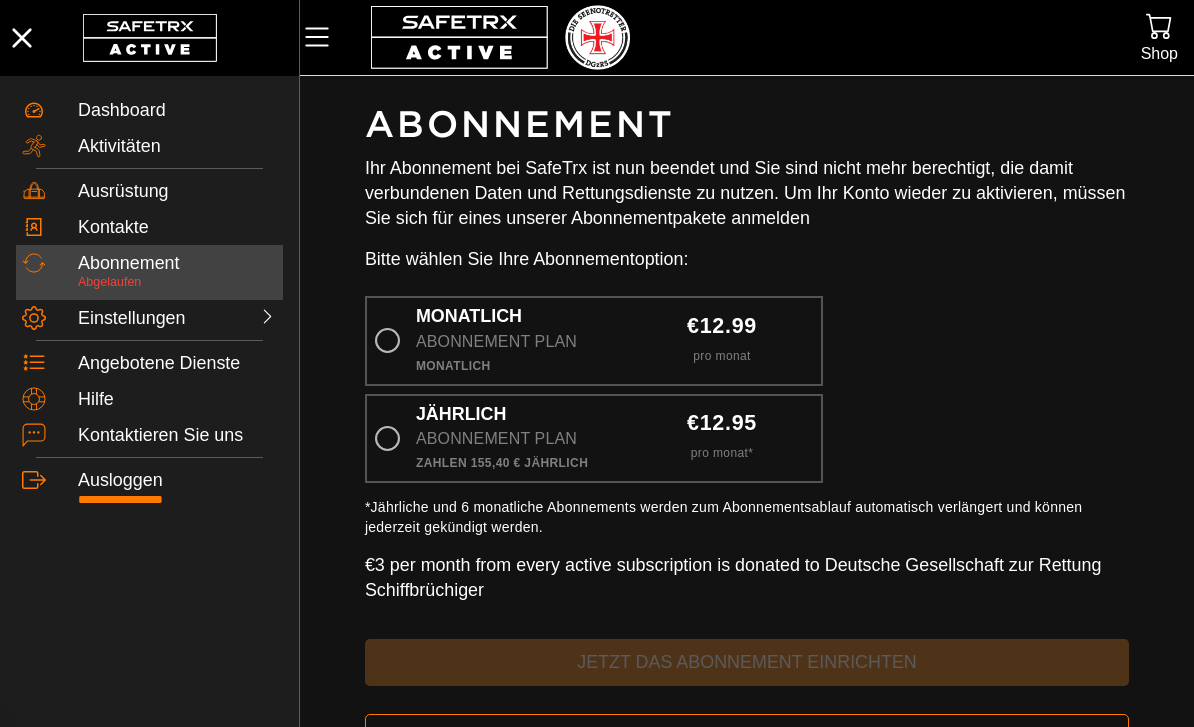 click on "Später" at bounding box center [747, 737] 